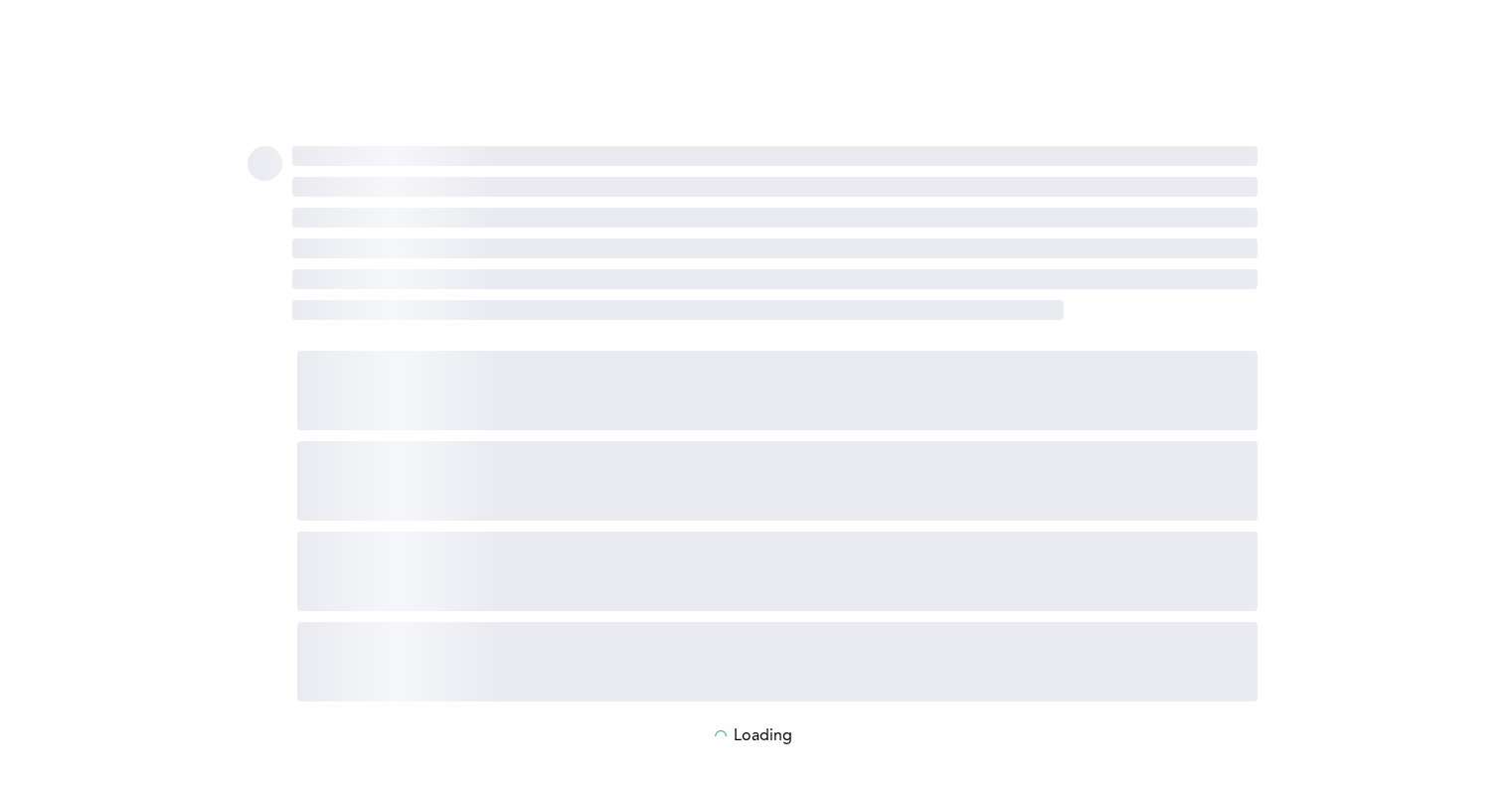 scroll, scrollTop: 0, scrollLeft: 0, axis: both 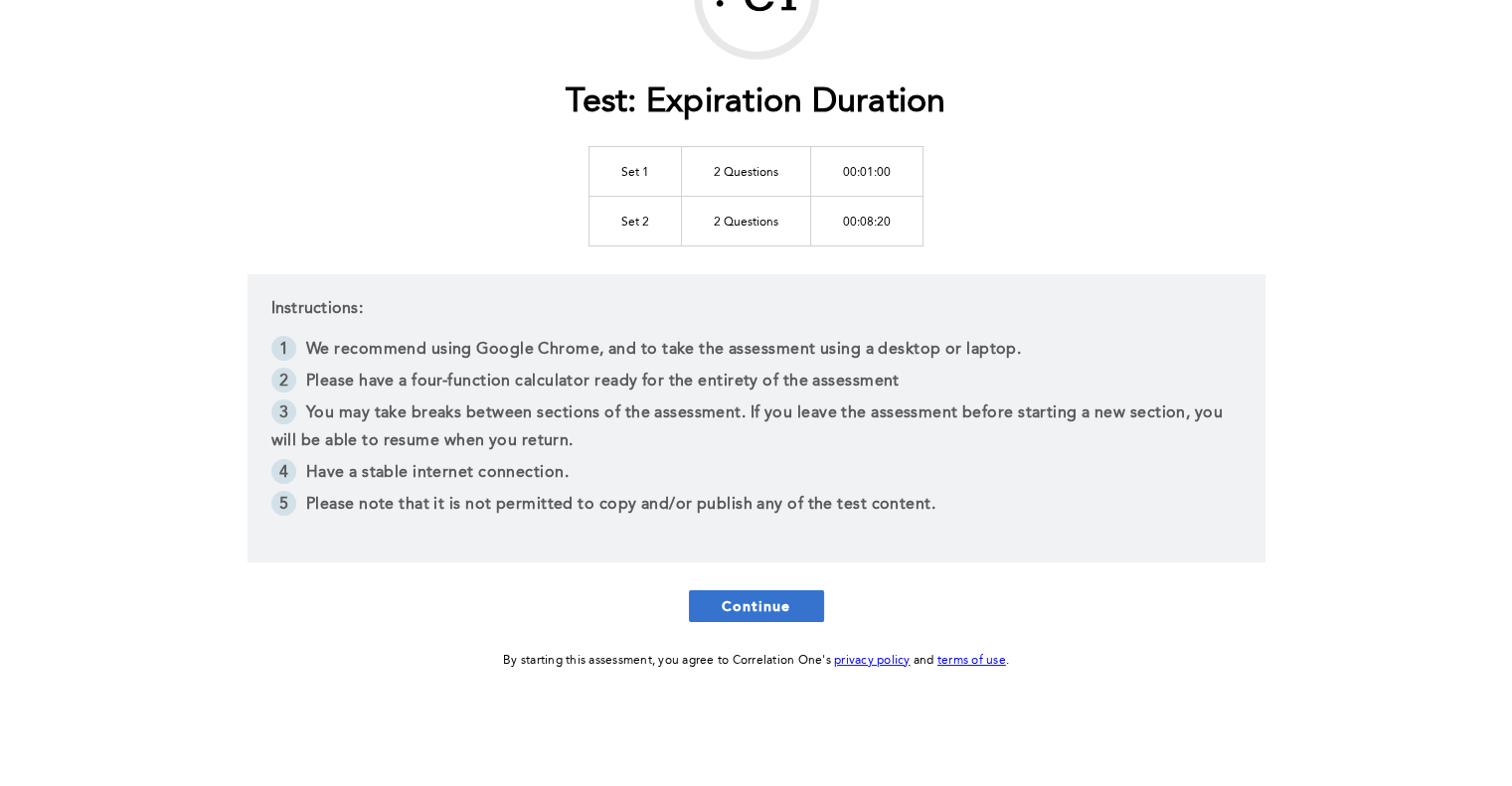 click on "Continue" at bounding box center (756, 605) 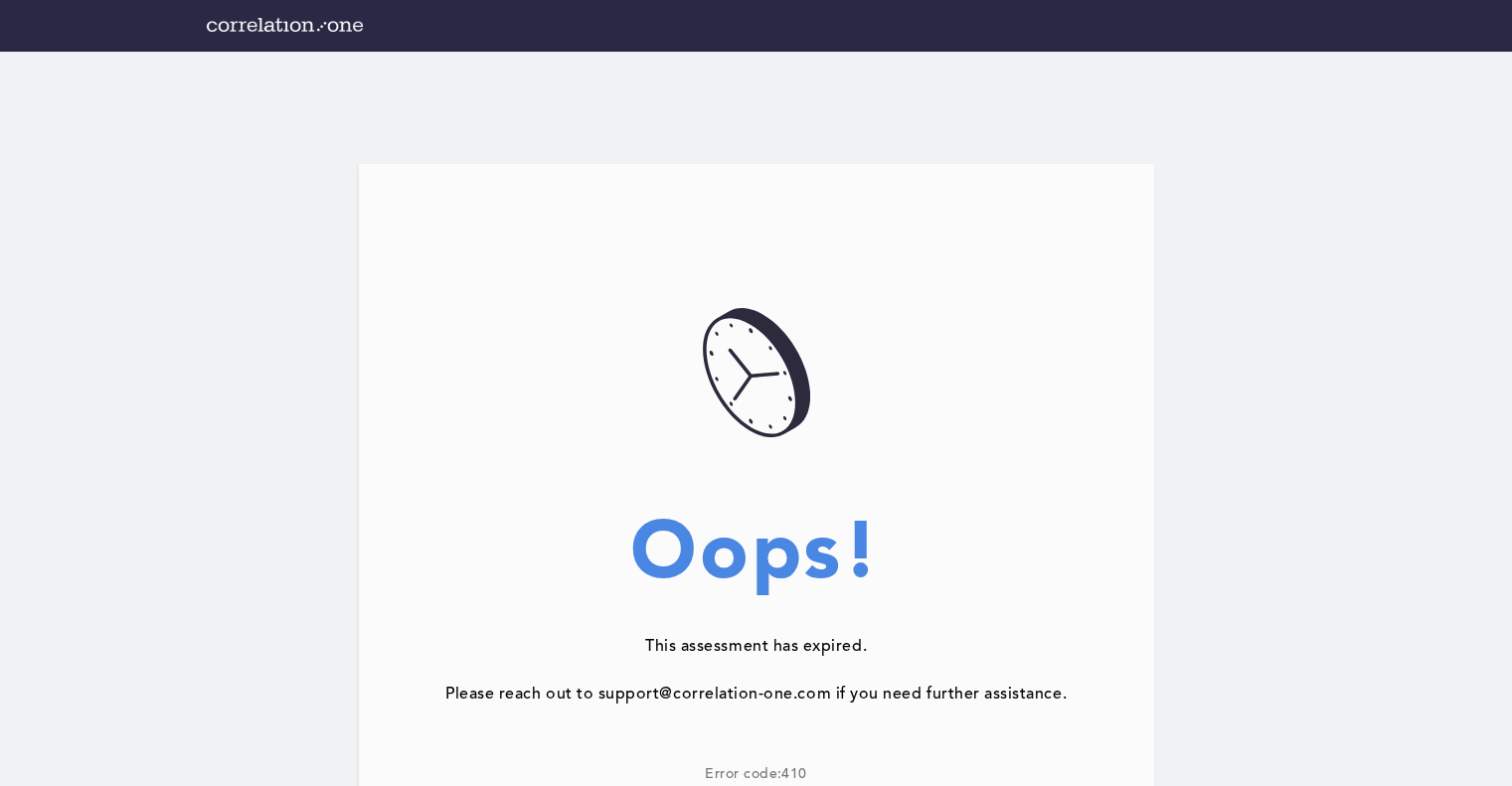 scroll, scrollTop: 99, scrollLeft: 0, axis: vertical 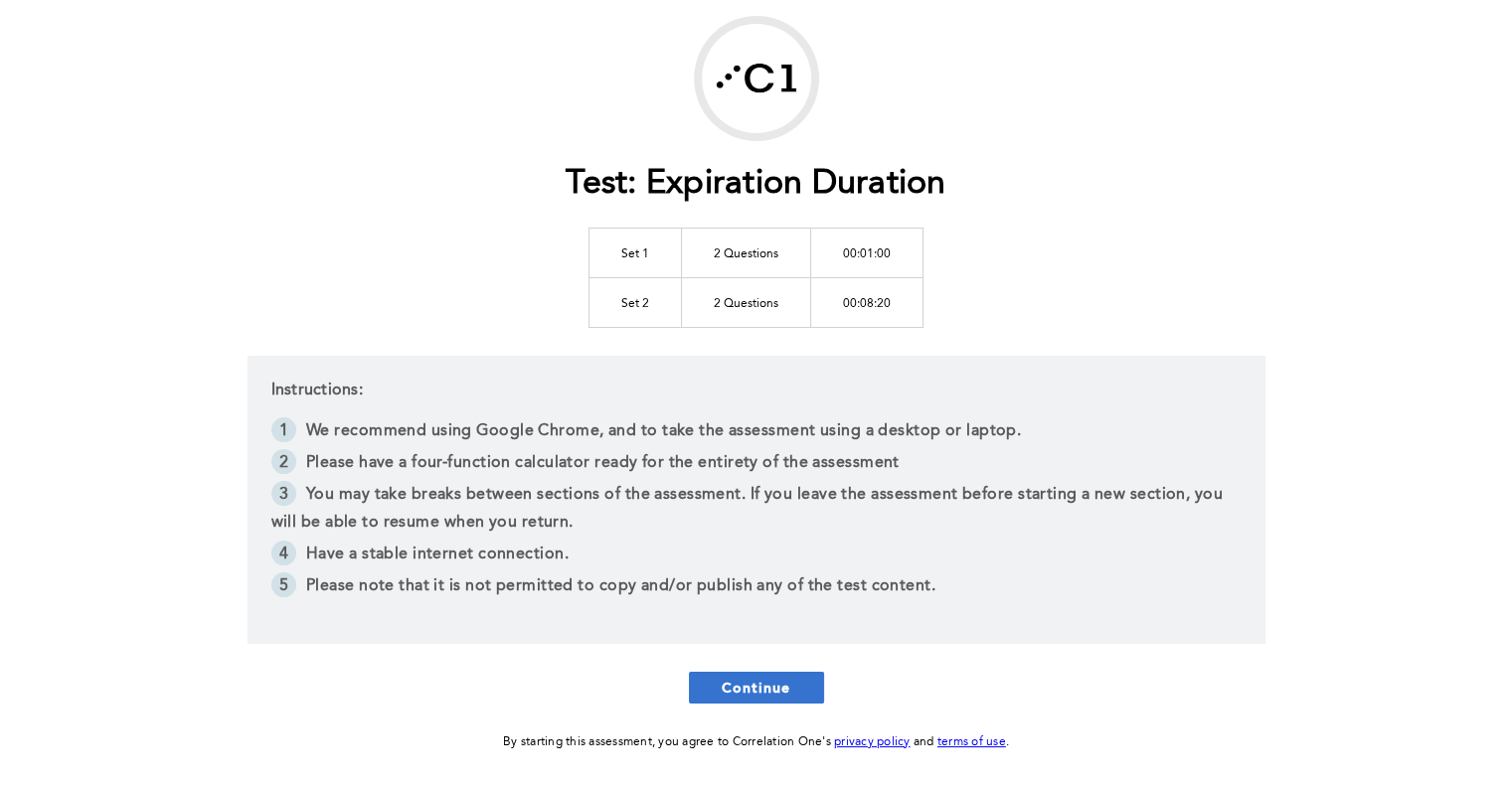 click on "Continue" at bounding box center (756, 687) 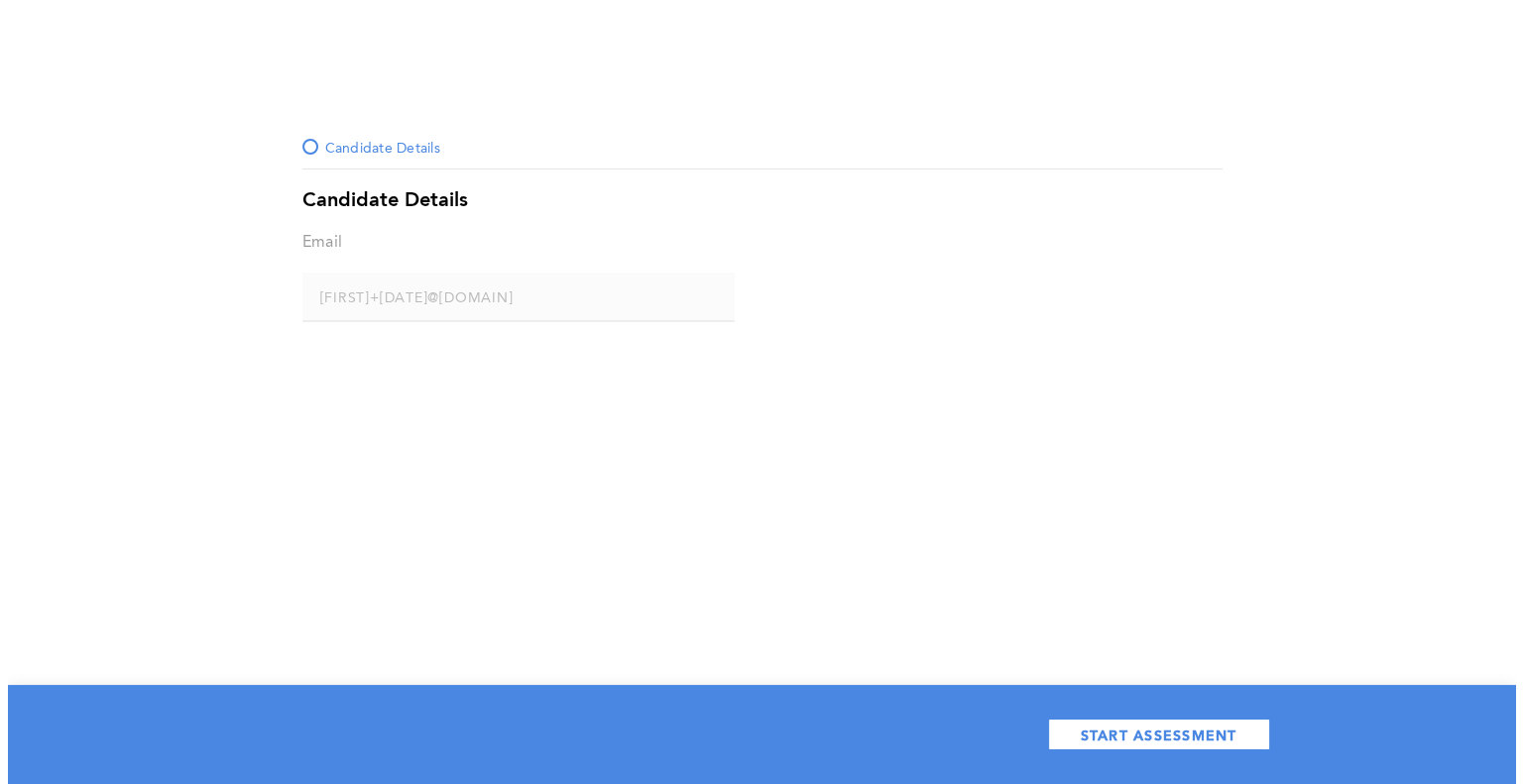 scroll, scrollTop: 0, scrollLeft: 0, axis: both 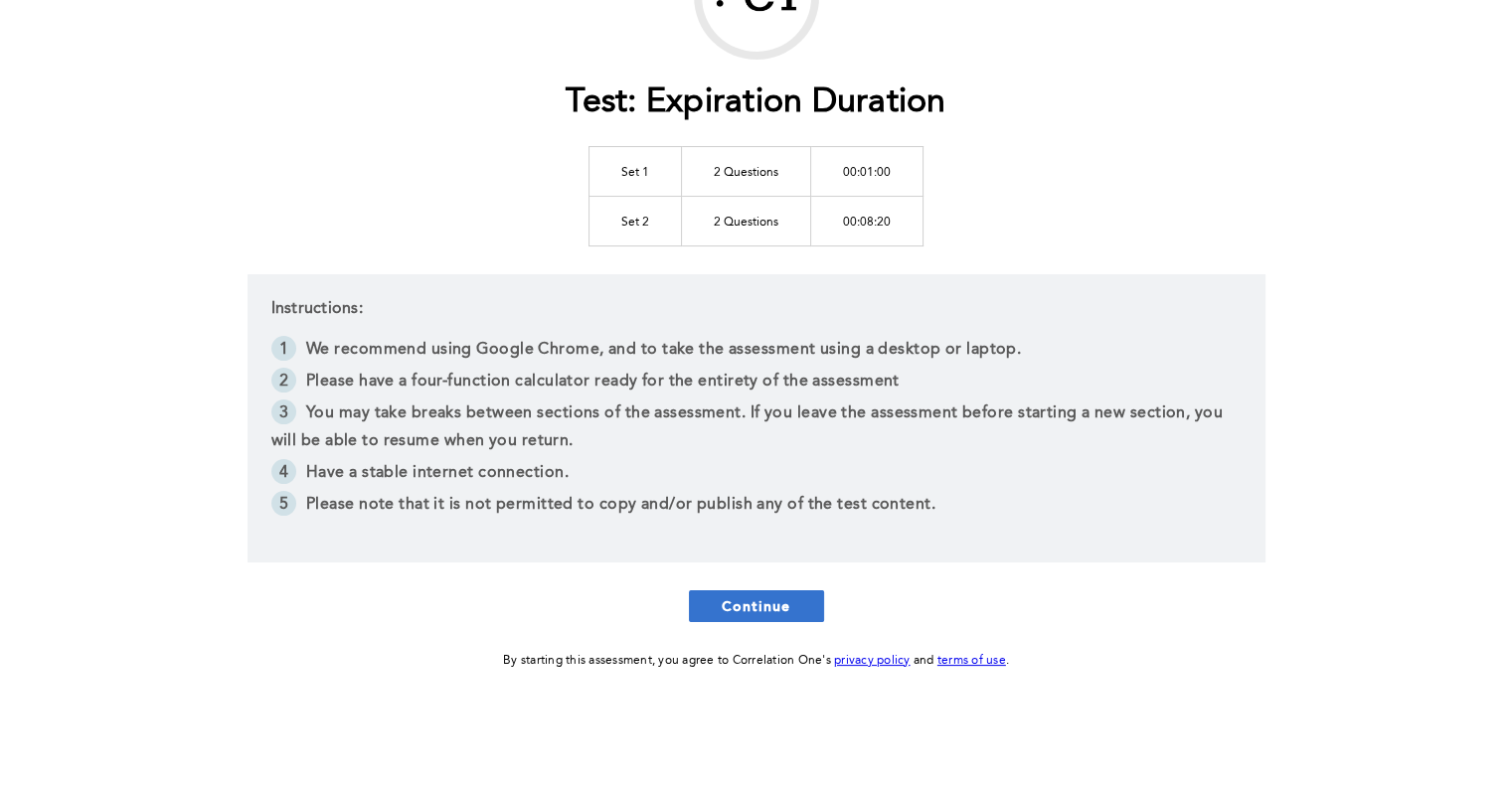 click on "Continue" at bounding box center [756, 605] 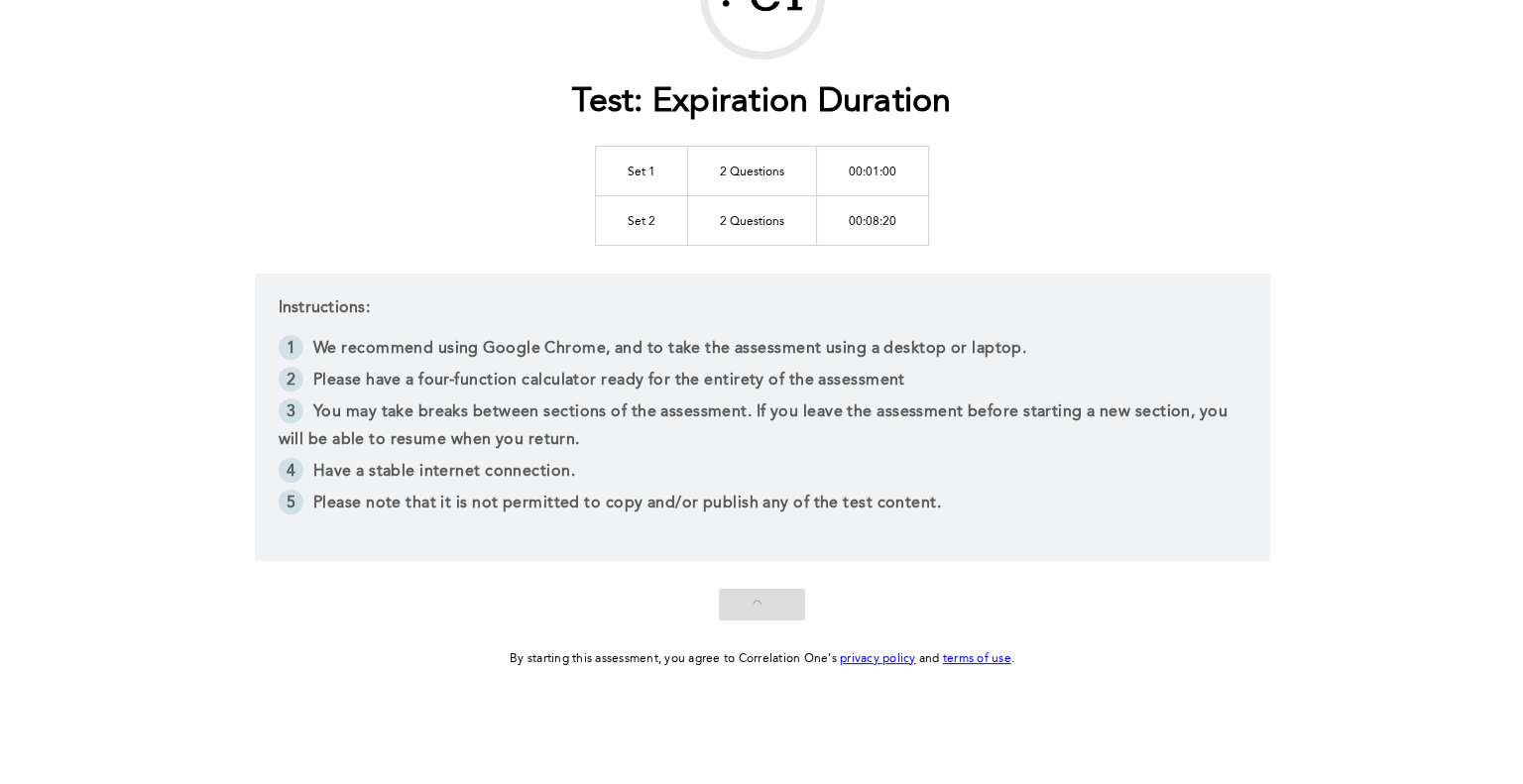 scroll, scrollTop: 0, scrollLeft: 0, axis: both 